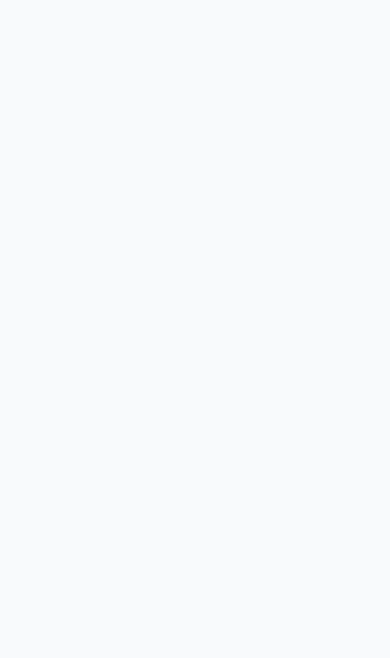 scroll, scrollTop: 0, scrollLeft: 0, axis: both 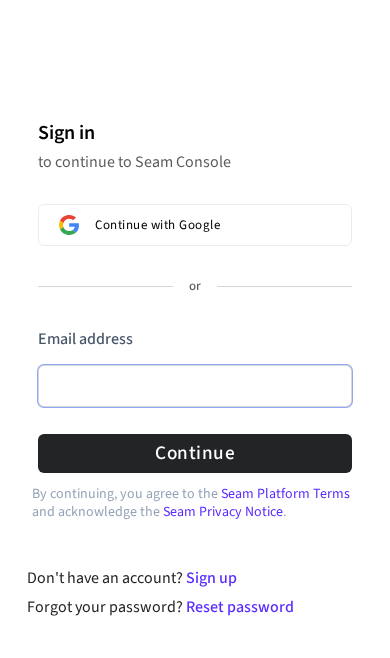 click on "Email address" at bounding box center (195, 386) 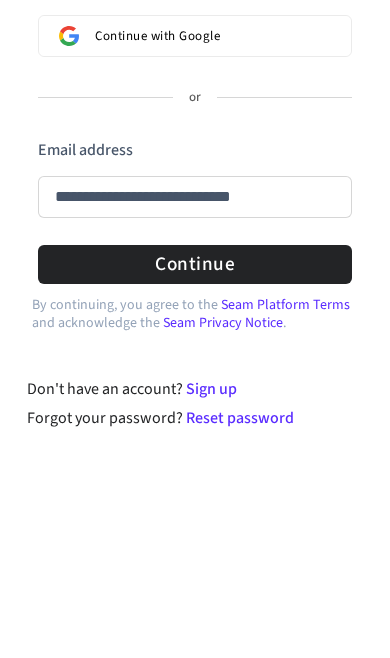 click on "Continue" at bounding box center [195, 453] 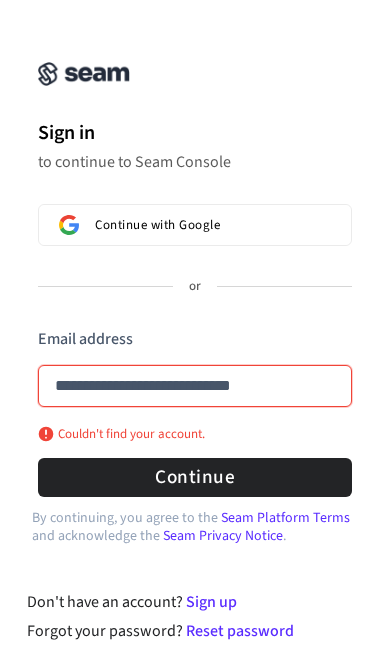 click on "**********" at bounding box center (195, 386) 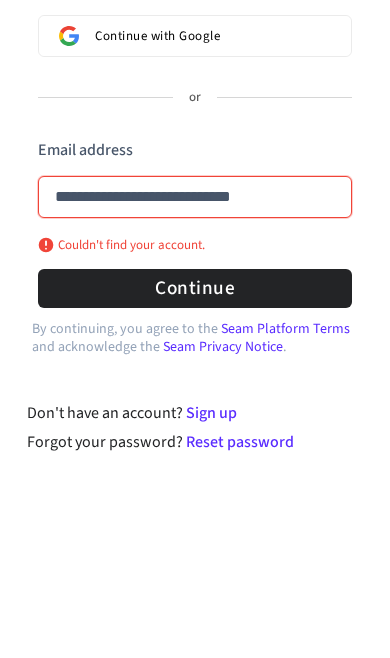 click on "**********" at bounding box center (195, 386) 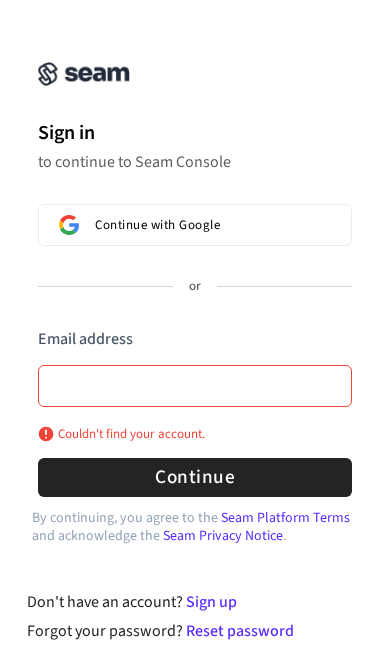 click on "Sign up" at bounding box center (211, 602) 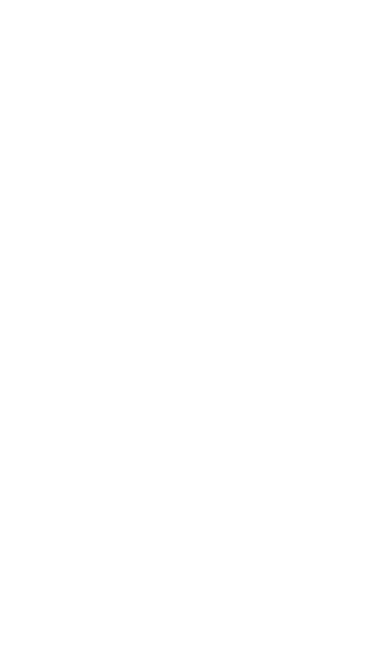 scroll, scrollTop: 0, scrollLeft: 0, axis: both 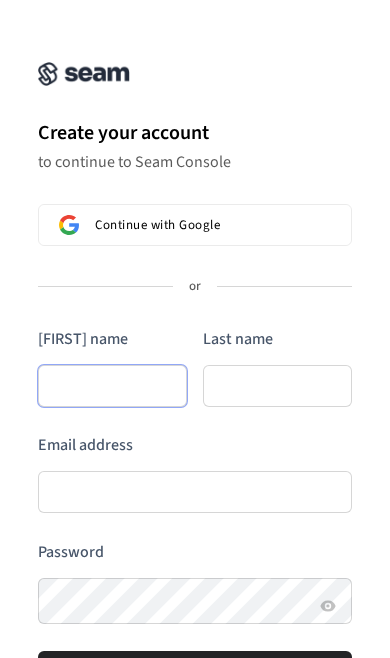 click on "First name" at bounding box center (112, 386) 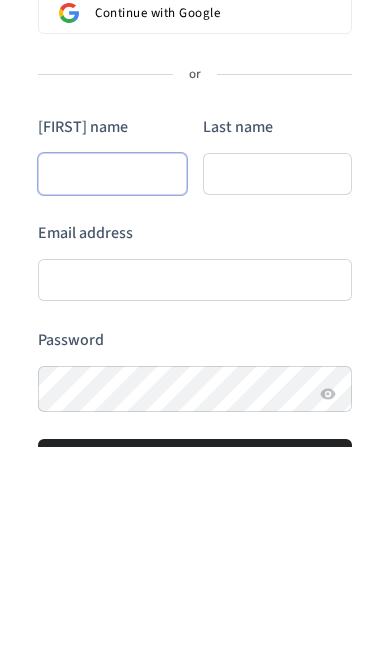 type on "*" 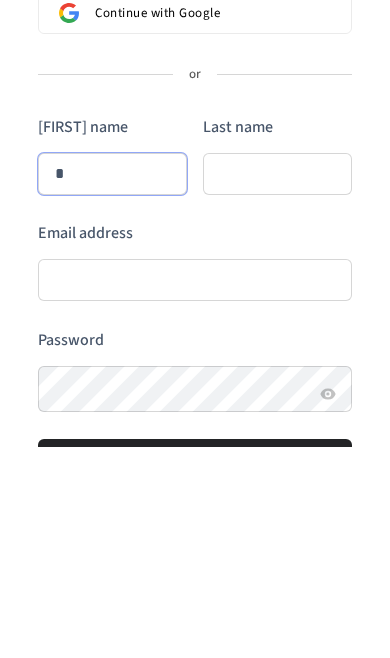 type on "**" 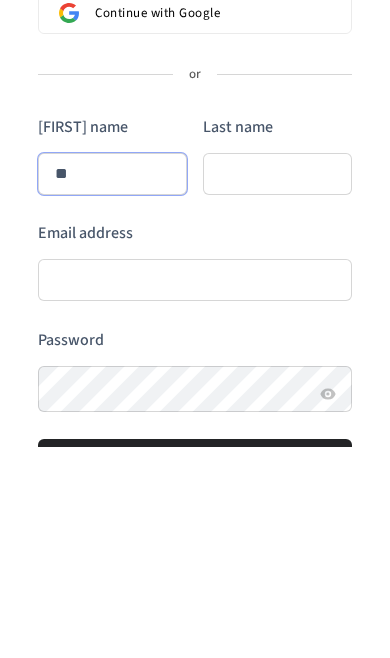 type on "***" 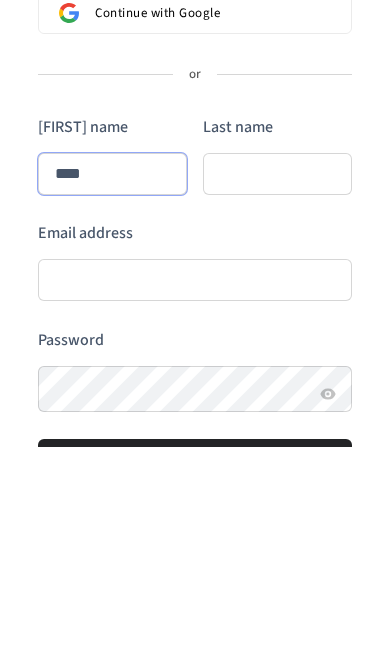 type on "****" 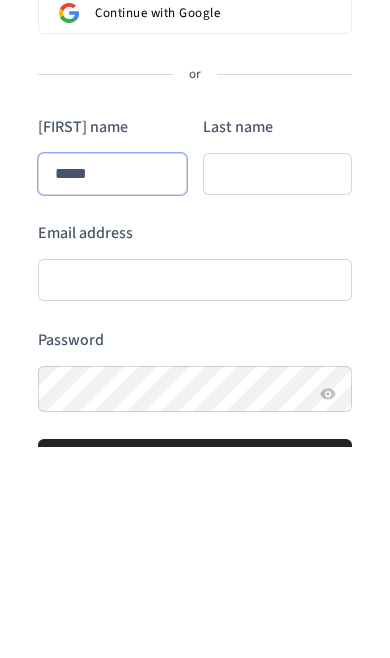type on "*****" 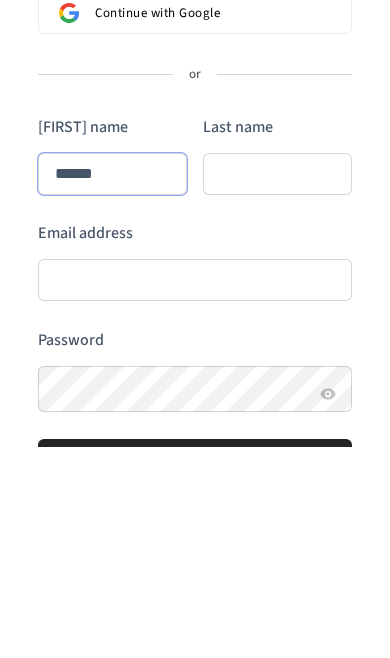 type on "******" 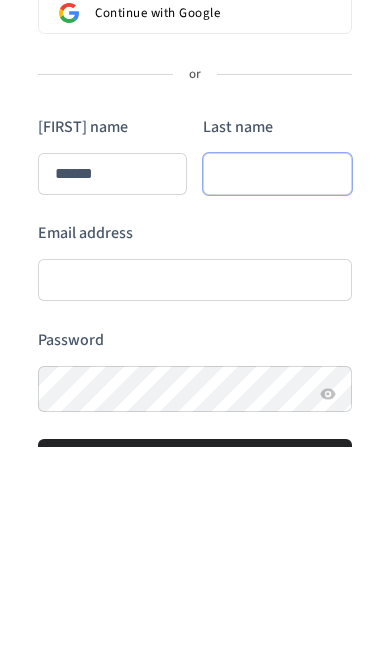 click on "Last name" at bounding box center (277, 386) 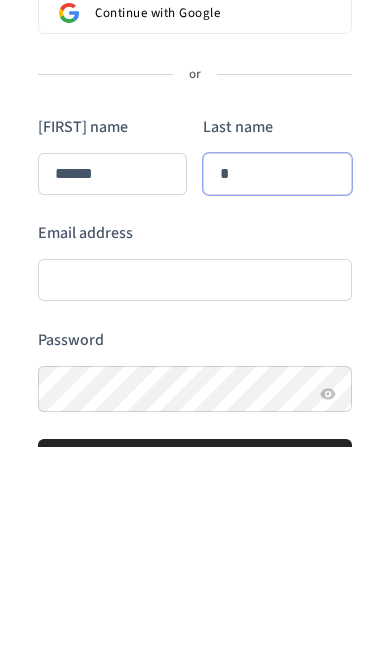 type on "**" 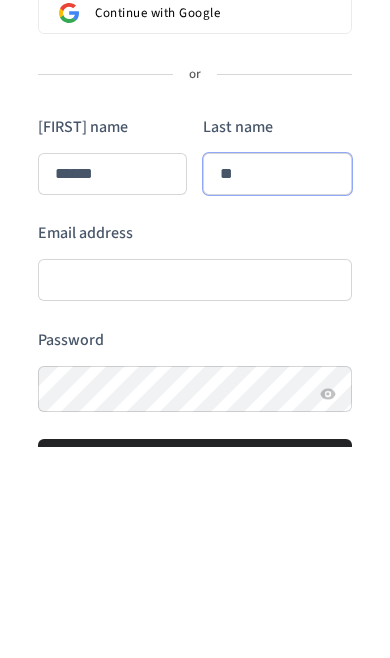 type on "******" 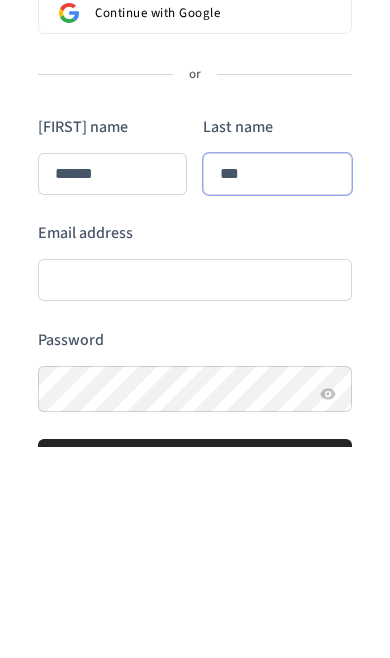 type on "******" 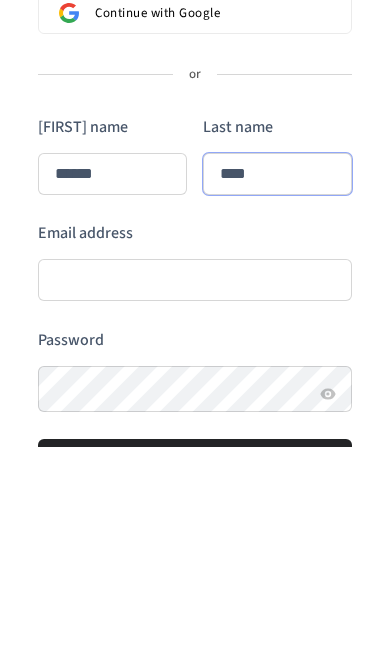 type on "******" 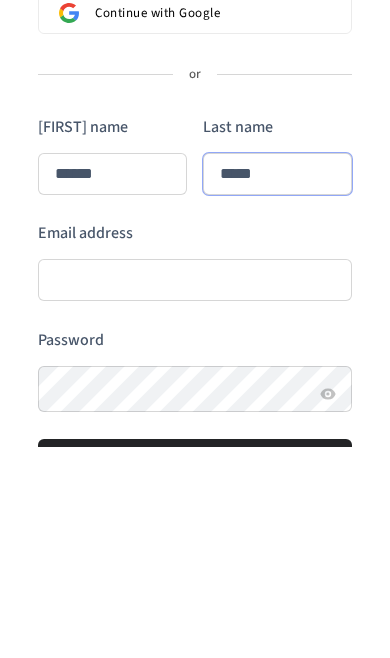 type on "******" 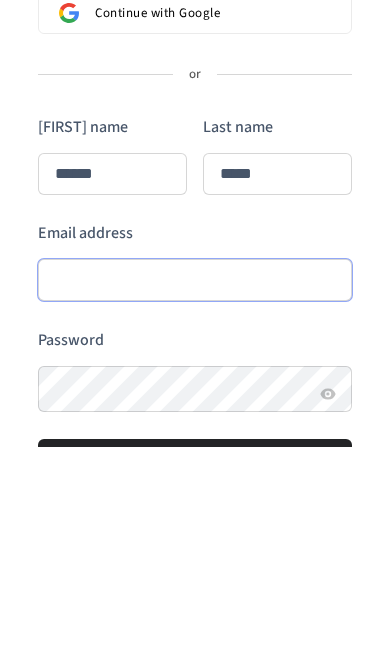 click on "Email address" at bounding box center [195, 492] 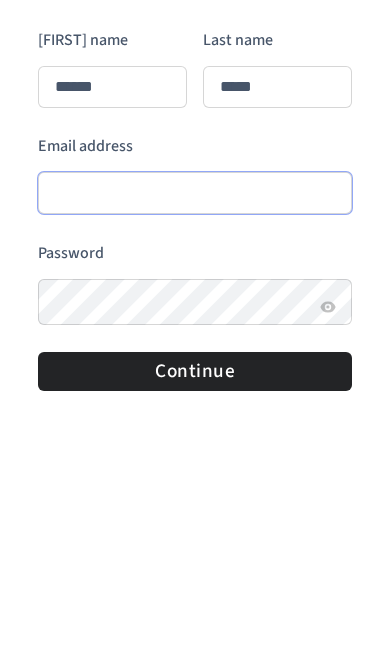 click on "Email address" at bounding box center (195, 454) 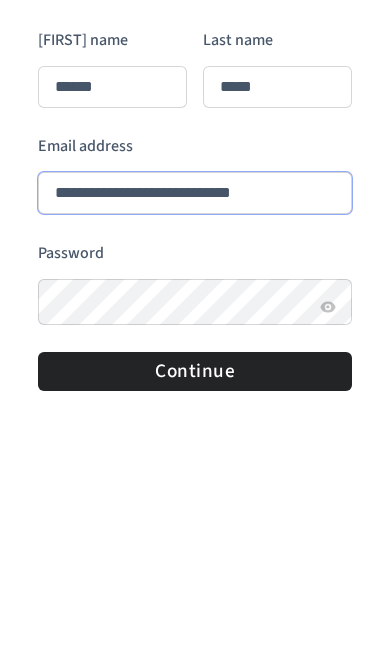 type on "**********" 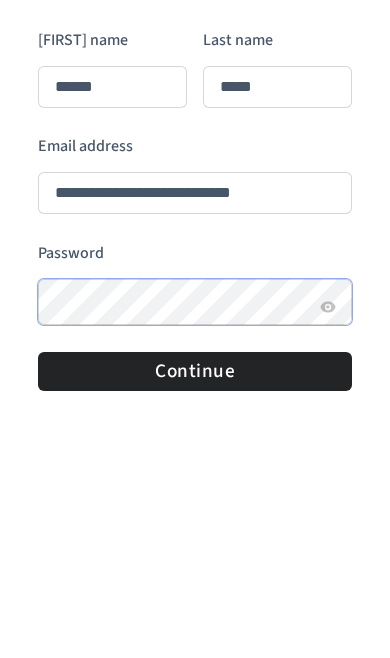 type on "******" 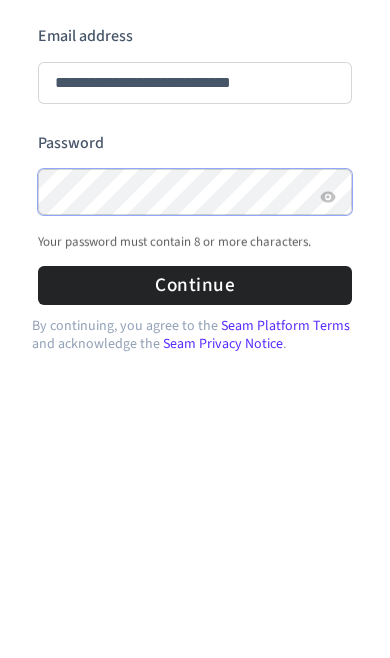 scroll, scrollTop: 209, scrollLeft: 0, axis: vertical 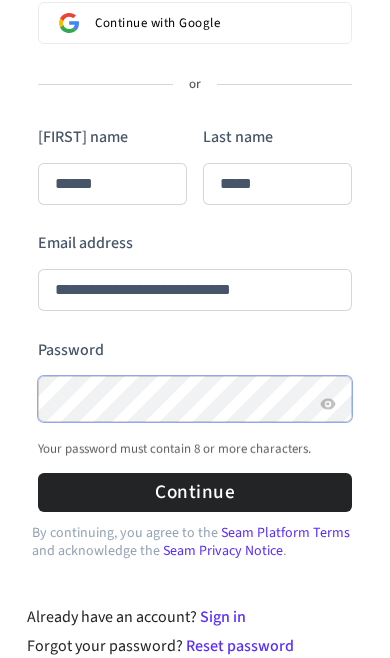 type on "******" 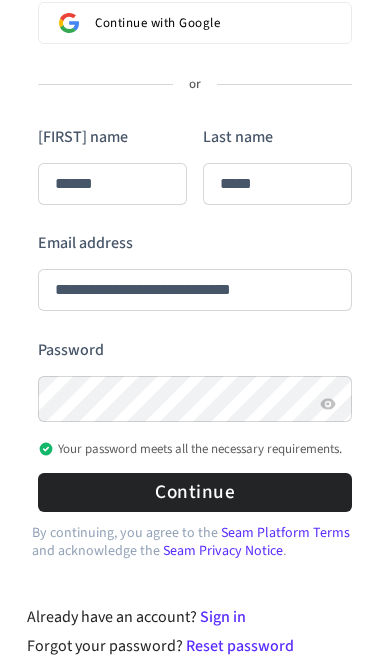 type on "******" 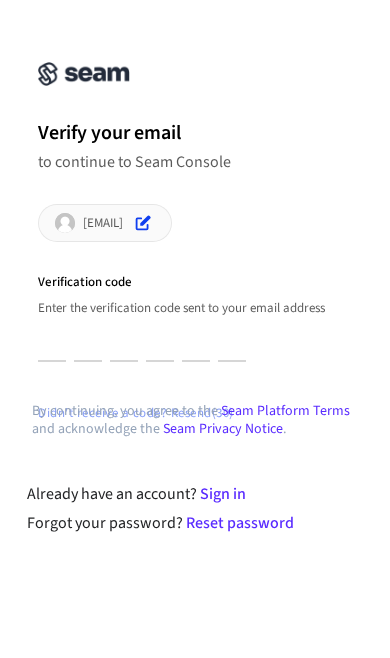 scroll, scrollTop: 0, scrollLeft: 0, axis: both 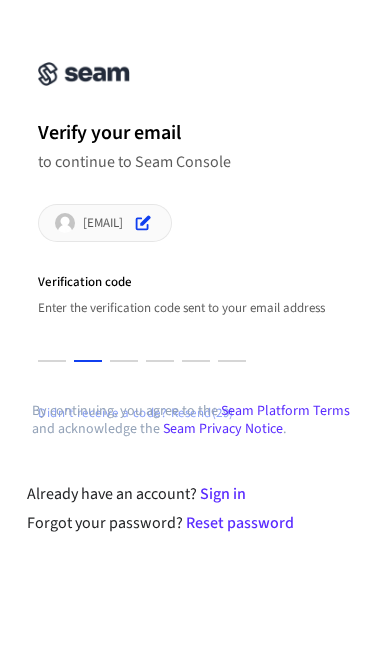click at bounding box center (88, 343) 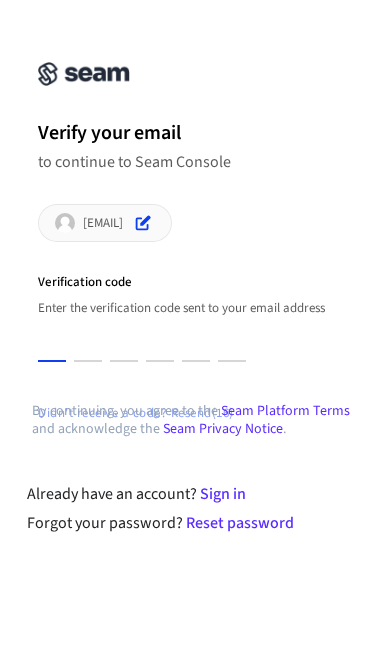 click at bounding box center [52, 343] 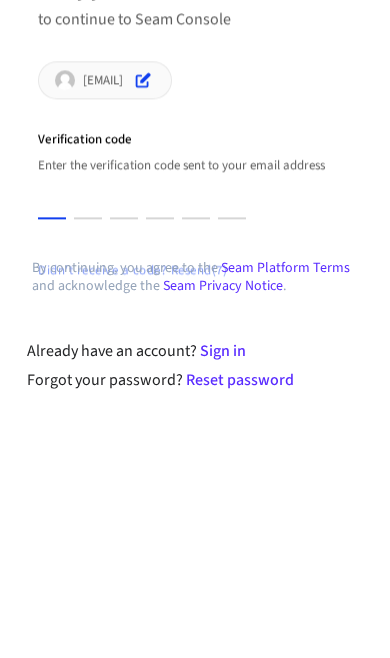 type on "*" 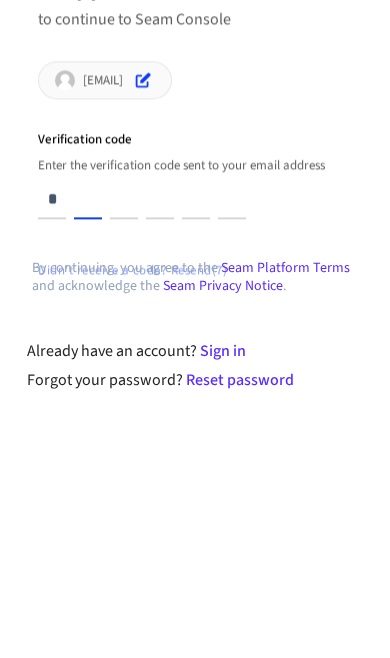 type on "*" 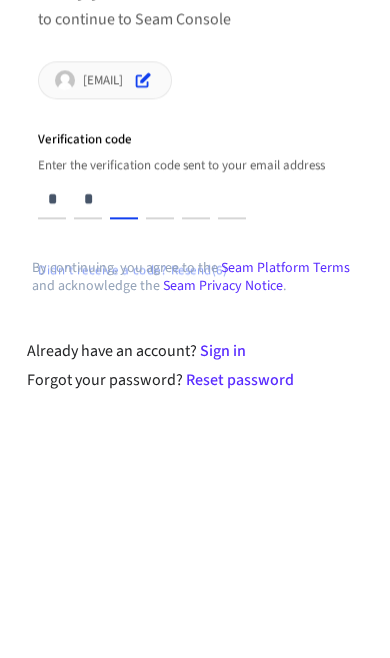 type on "*" 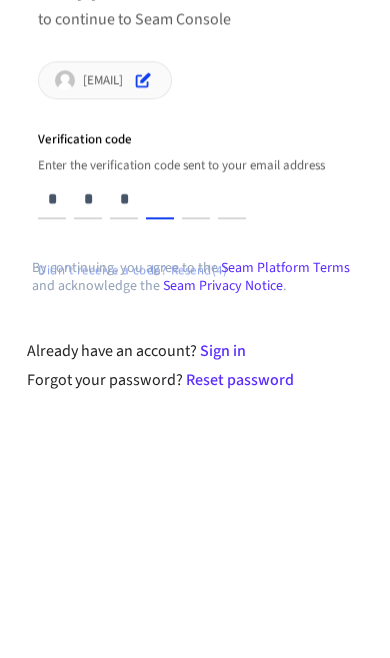 type on "*" 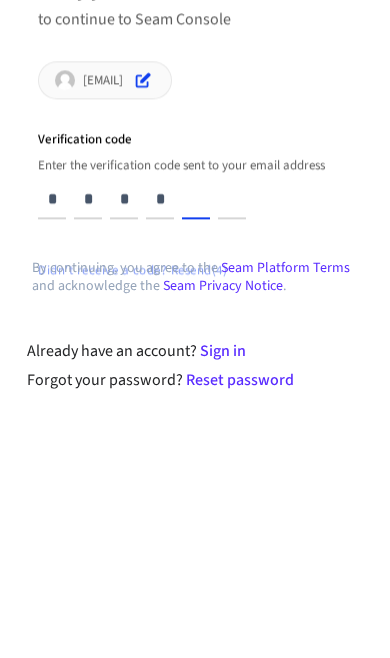 type on "*" 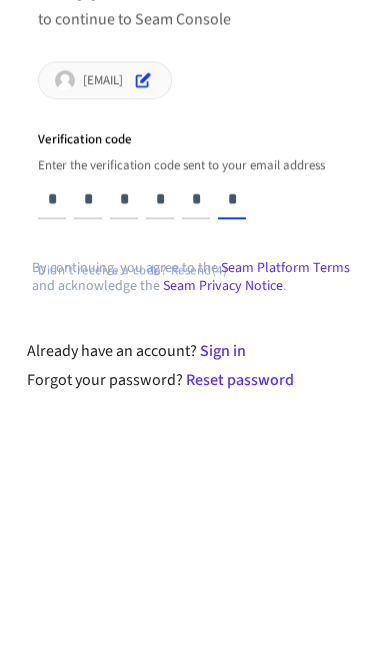 type on "*" 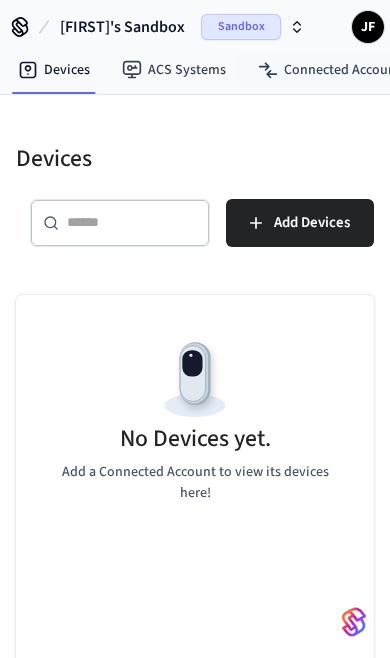 click on "Connected Accounts" at bounding box center [332, 70] 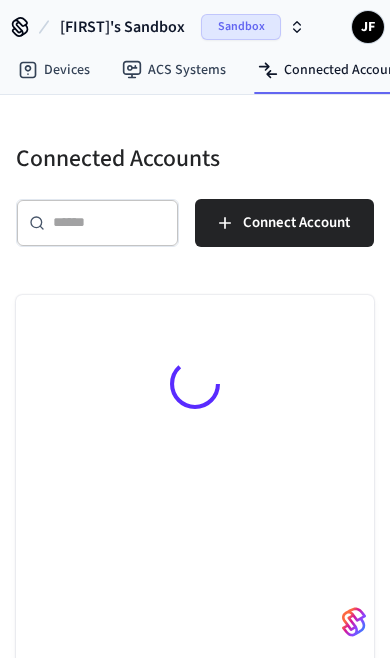 click on "Connect Account" at bounding box center [284, 223] 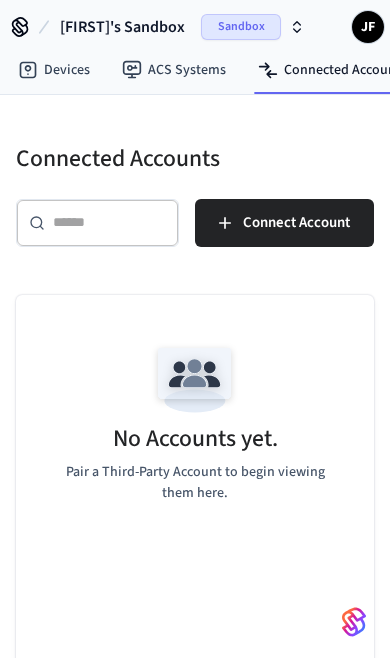 click on "Connect Account" at bounding box center [296, 223] 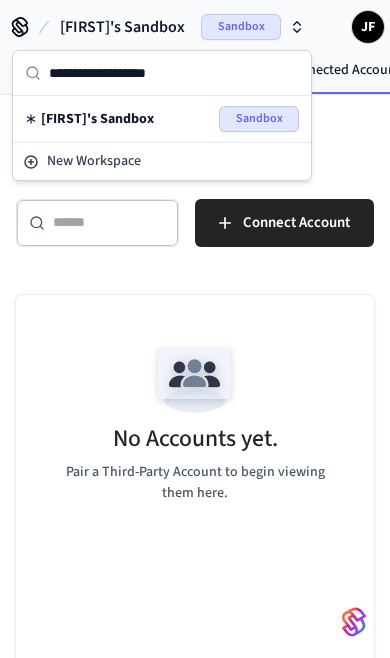click on "Connected Accounts ​ ​ Connect Account No Accounts yet. Pair a Third-Party Account to begin viewing them here." at bounding box center (195, 473) 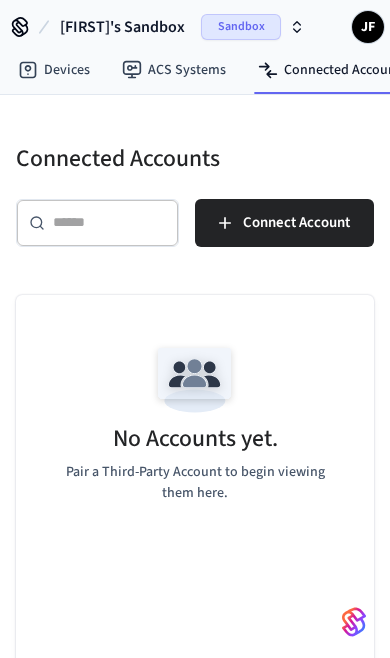 click on "JF" at bounding box center (368, 27) 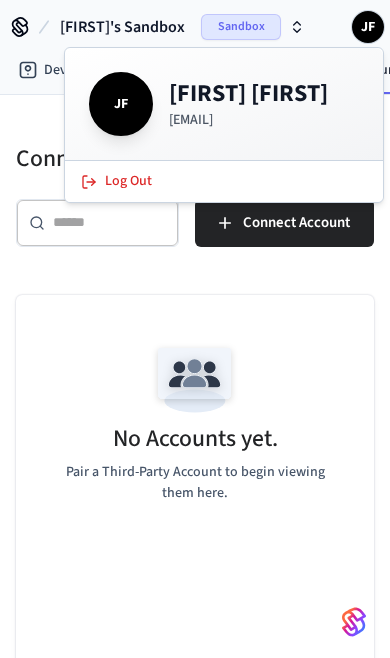 click at bounding box center (195, 380) 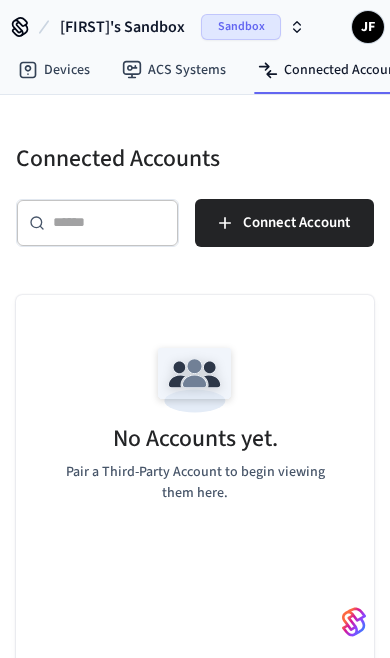 click on "Connect Account" at bounding box center (284, 223) 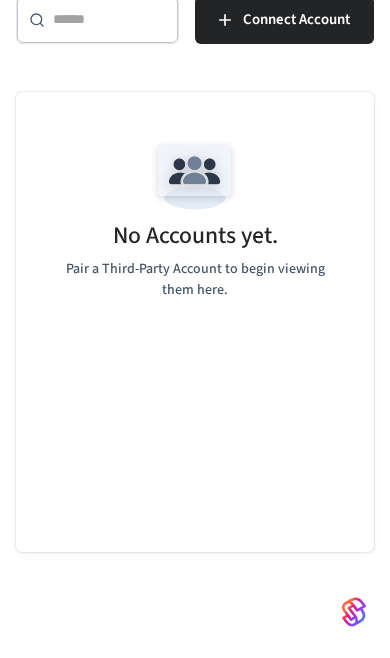scroll, scrollTop: 0, scrollLeft: 0, axis: both 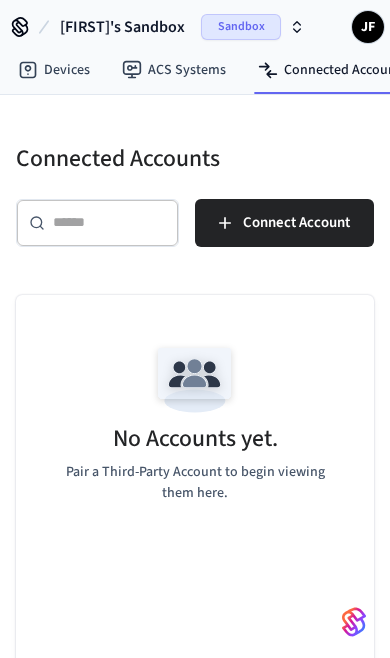 click 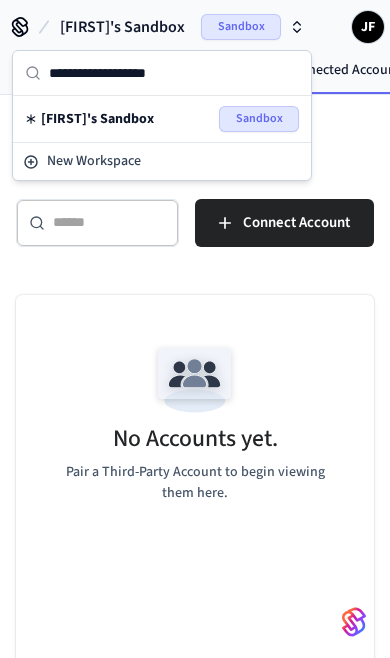 click on "Connected Accounts" at bounding box center [183, 147] 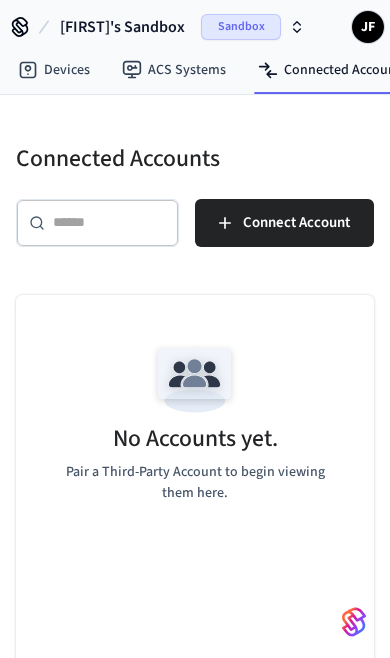 click on "Connect Account" at bounding box center (296, 223) 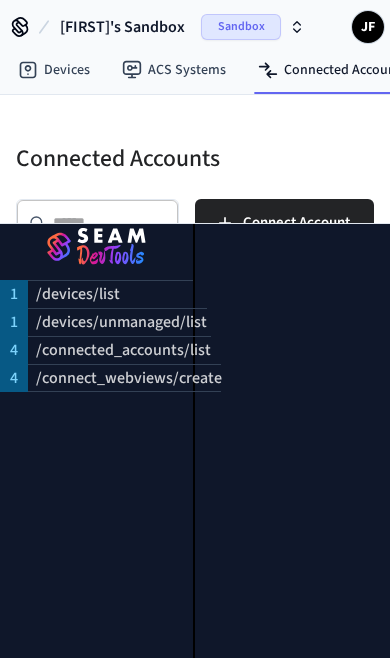 click on "Connected Accounts" at bounding box center (195, 159) 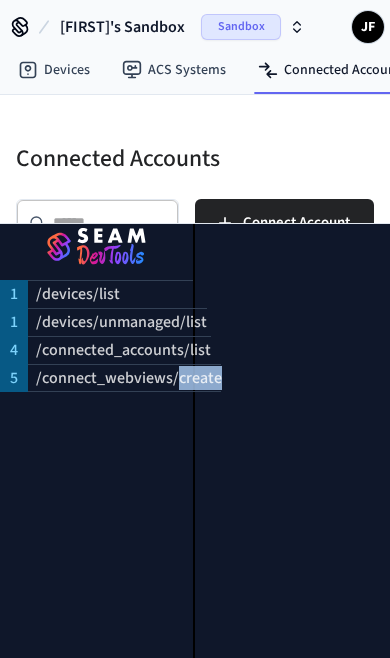 click on "Connected Accounts" at bounding box center [183, 147] 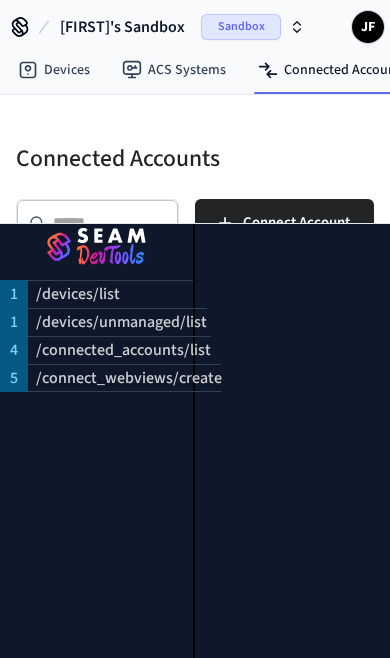 click on "Connected Accounts" at bounding box center (183, 147) 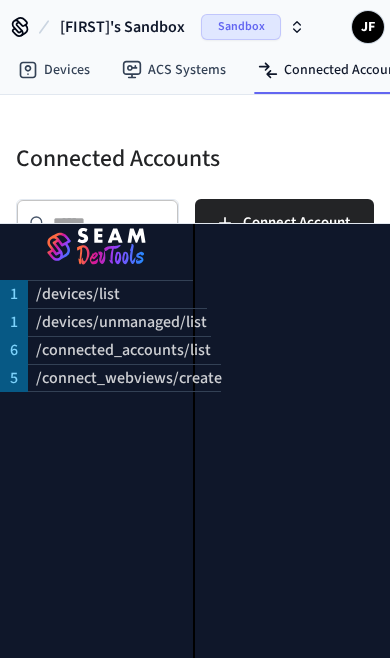 click on "​ ​ Connect Account" at bounding box center [183, 219] 